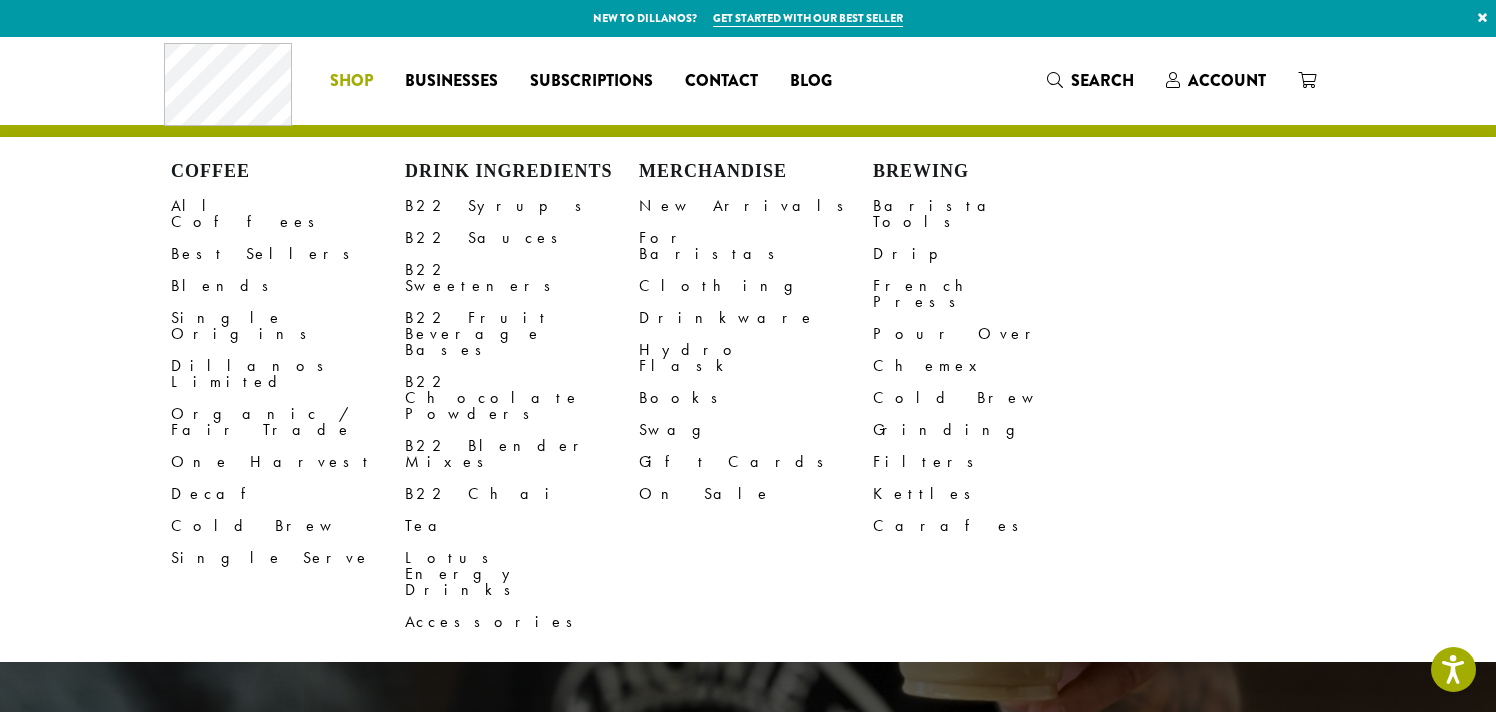 scroll, scrollTop: 0, scrollLeft: 0, axis: both 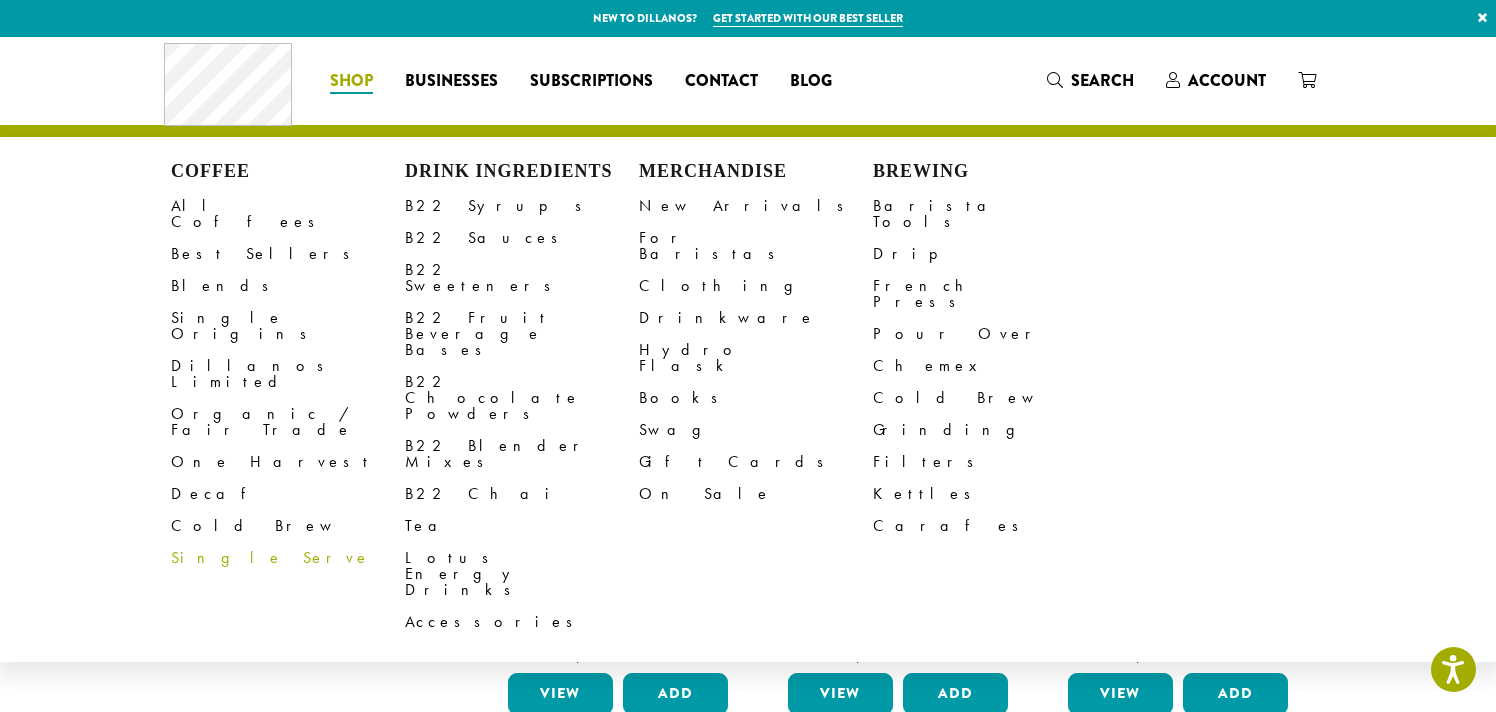 click on "Single Serve" at bounding box center [288, 558] 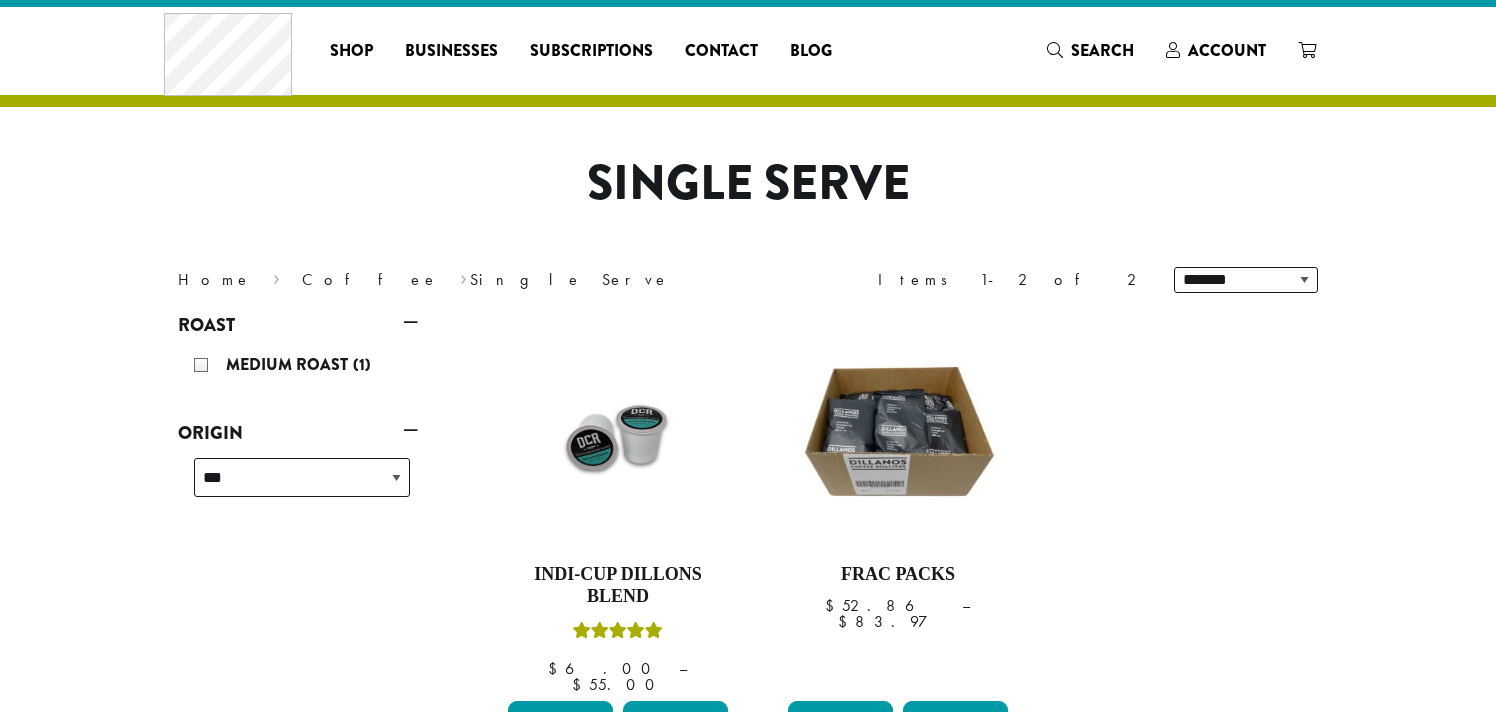 scroll, scrollTop: 62, scrollLeft: 0, axis: vertical 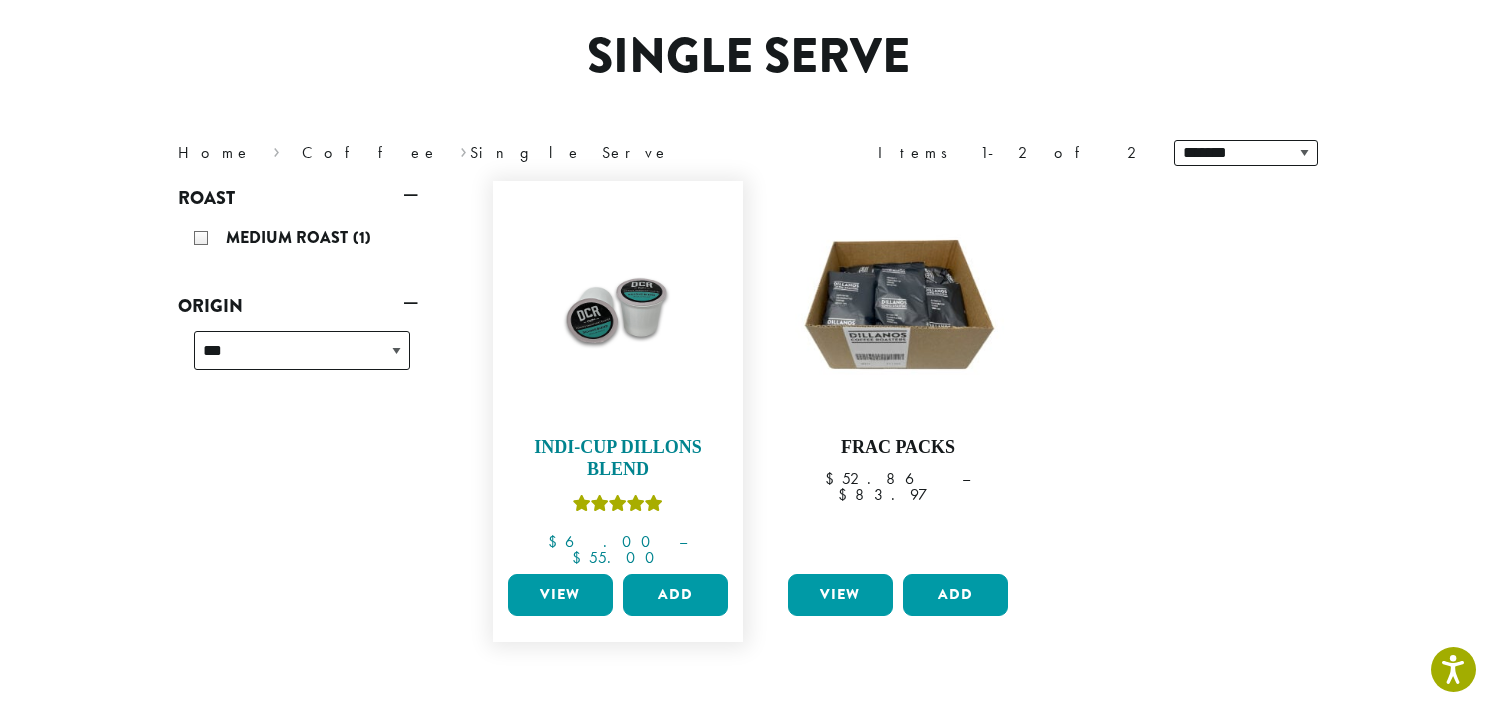 click at bounding box center [618, 306] 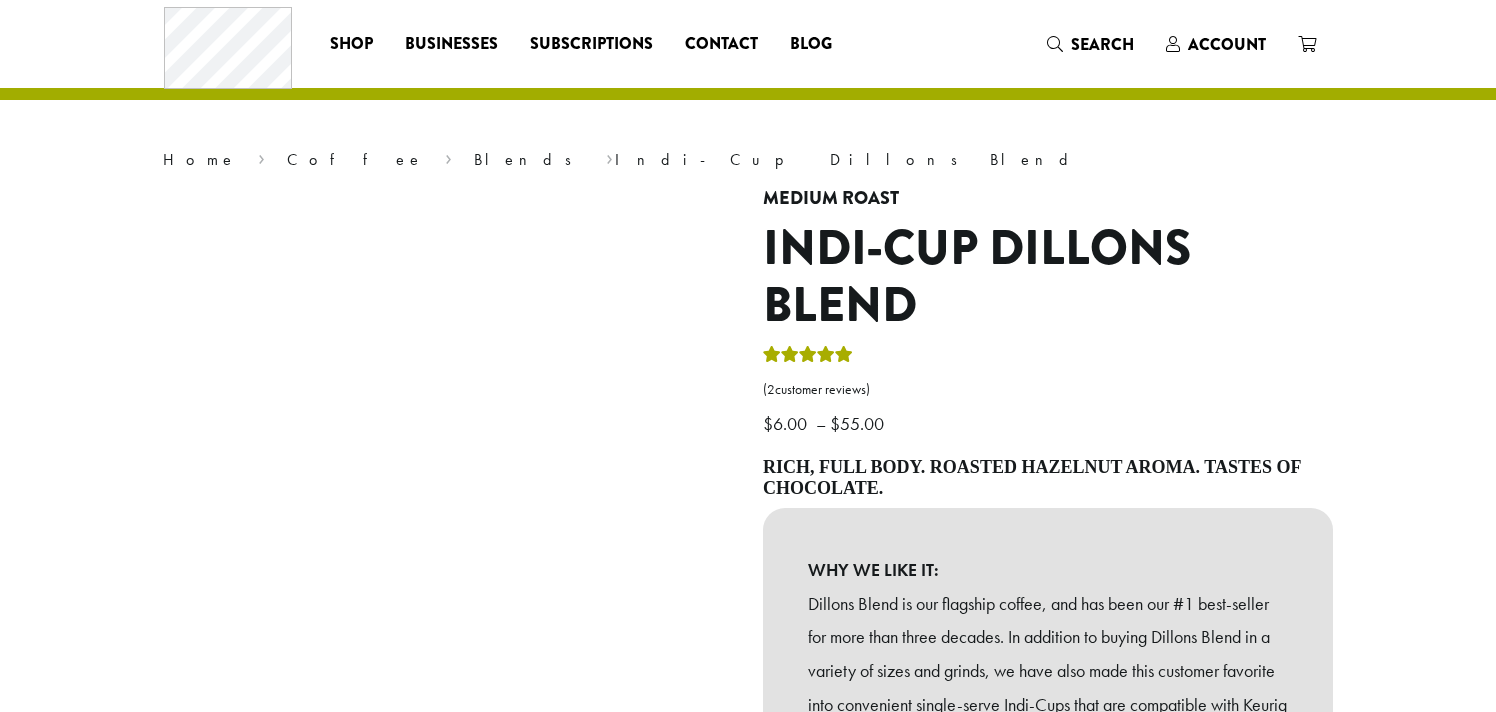 scroll, scrollTop: 0, scrollLeft: 0, axis: both 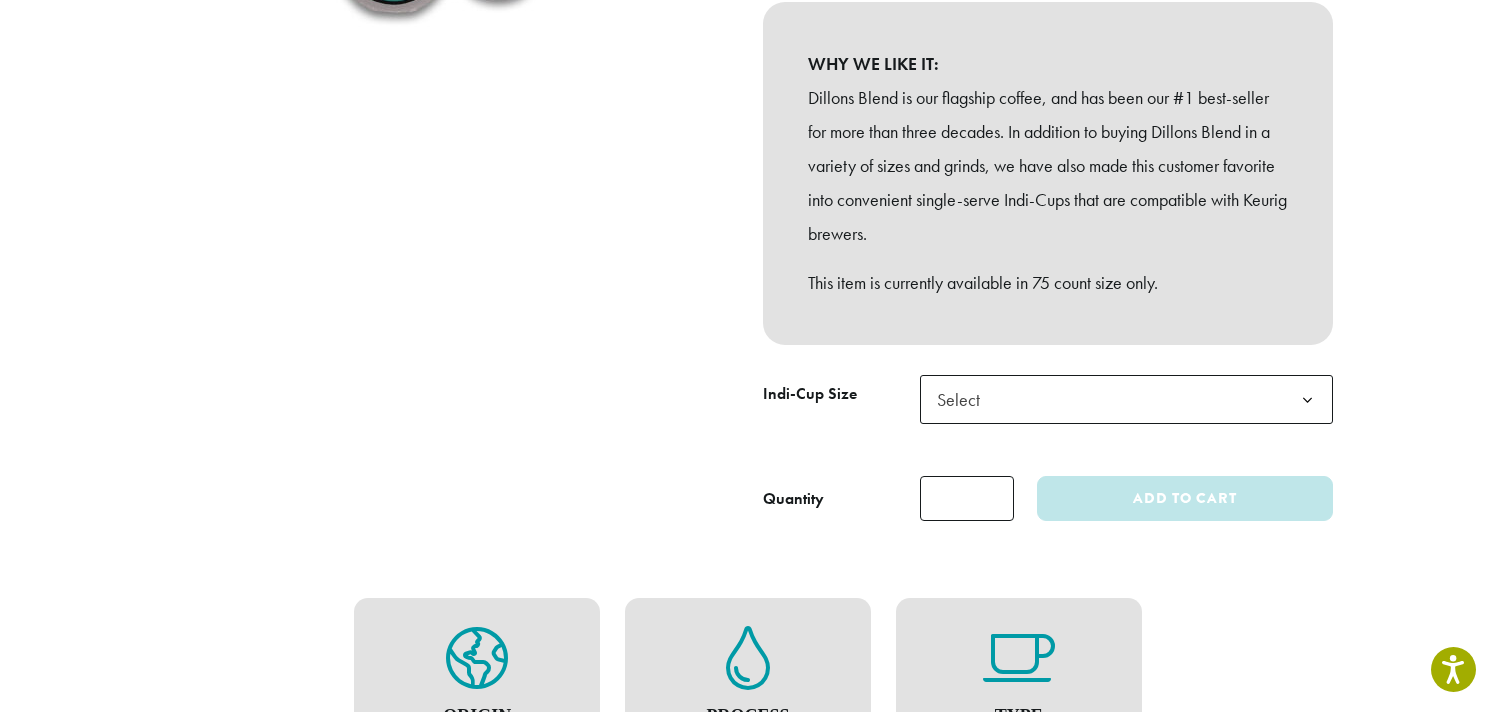 click on "Select" 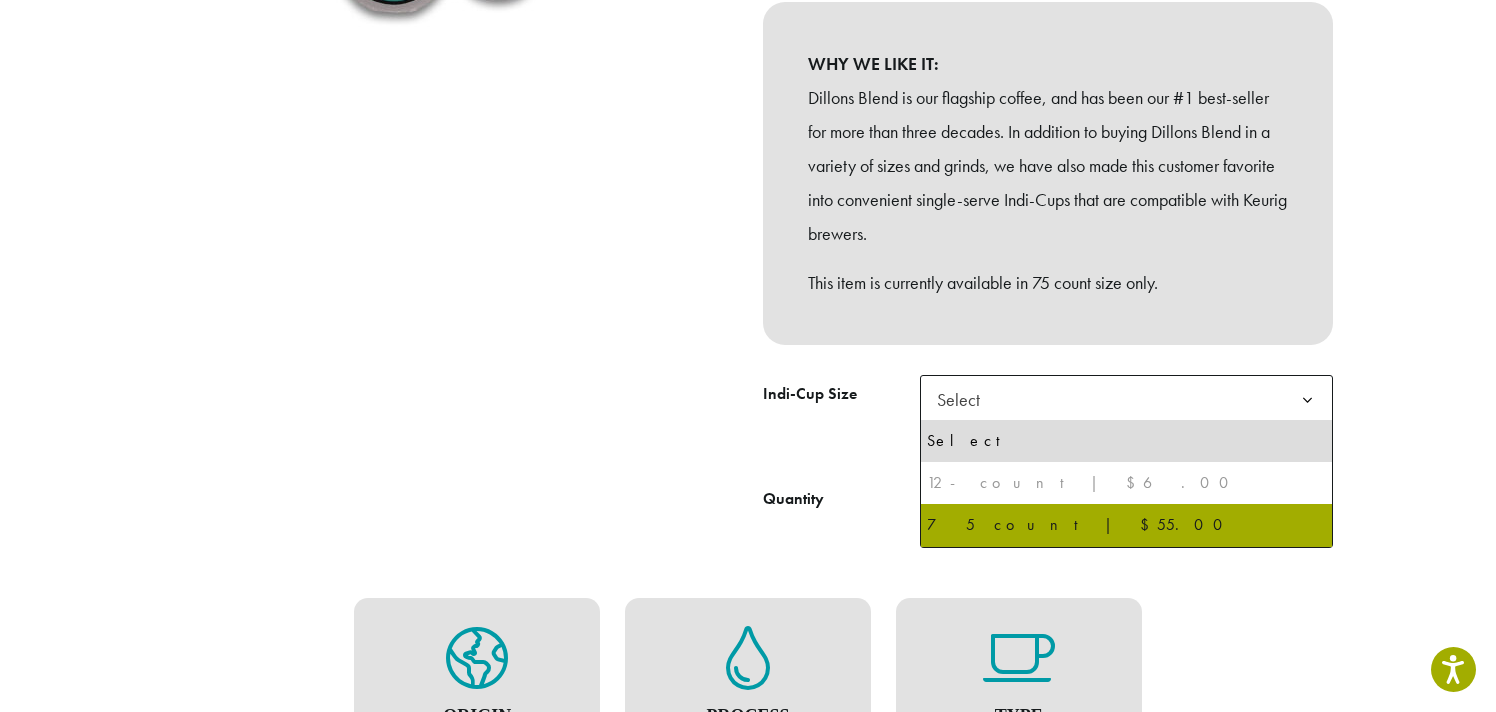 click on "12-count | $6.00" at bounding box center [1126, 483] 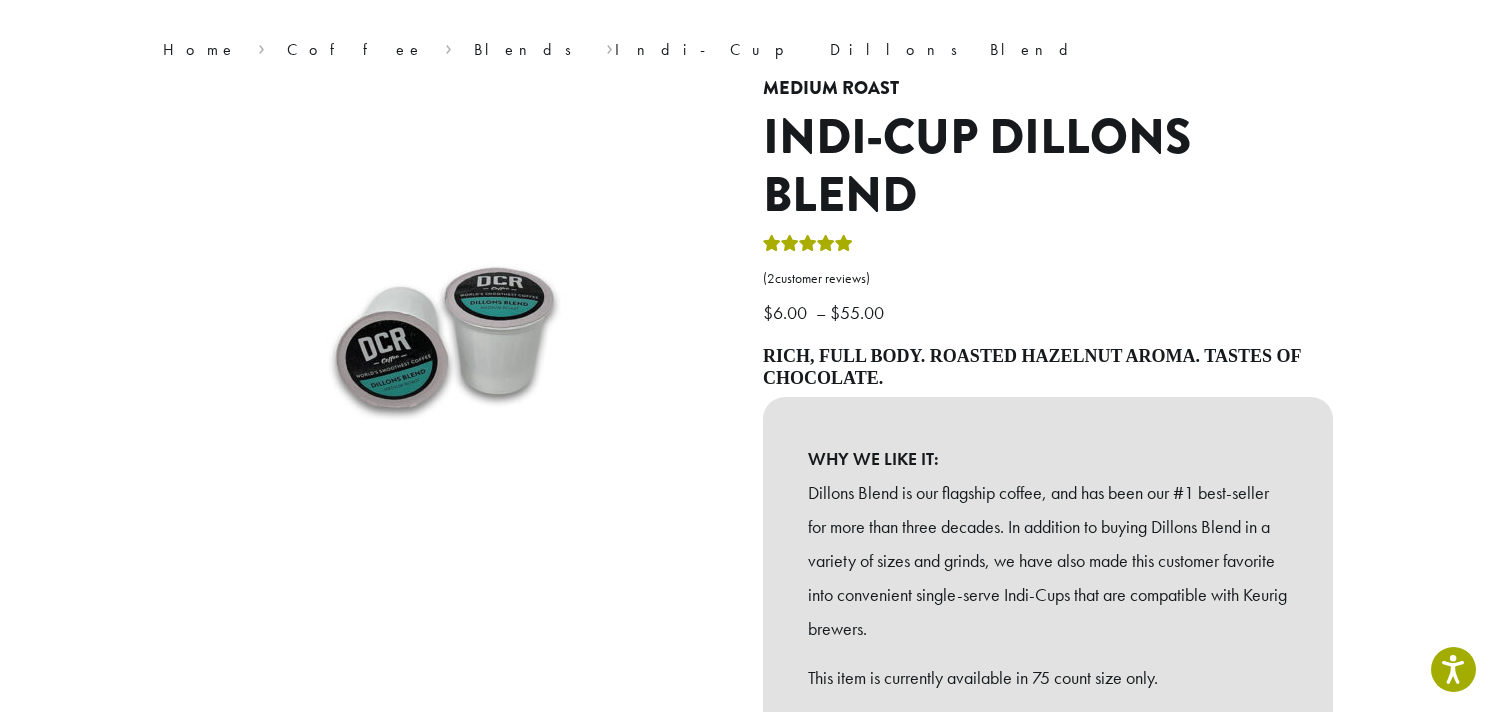 scroll, scrollTop: 0, scrollLeft: 0, axis: both 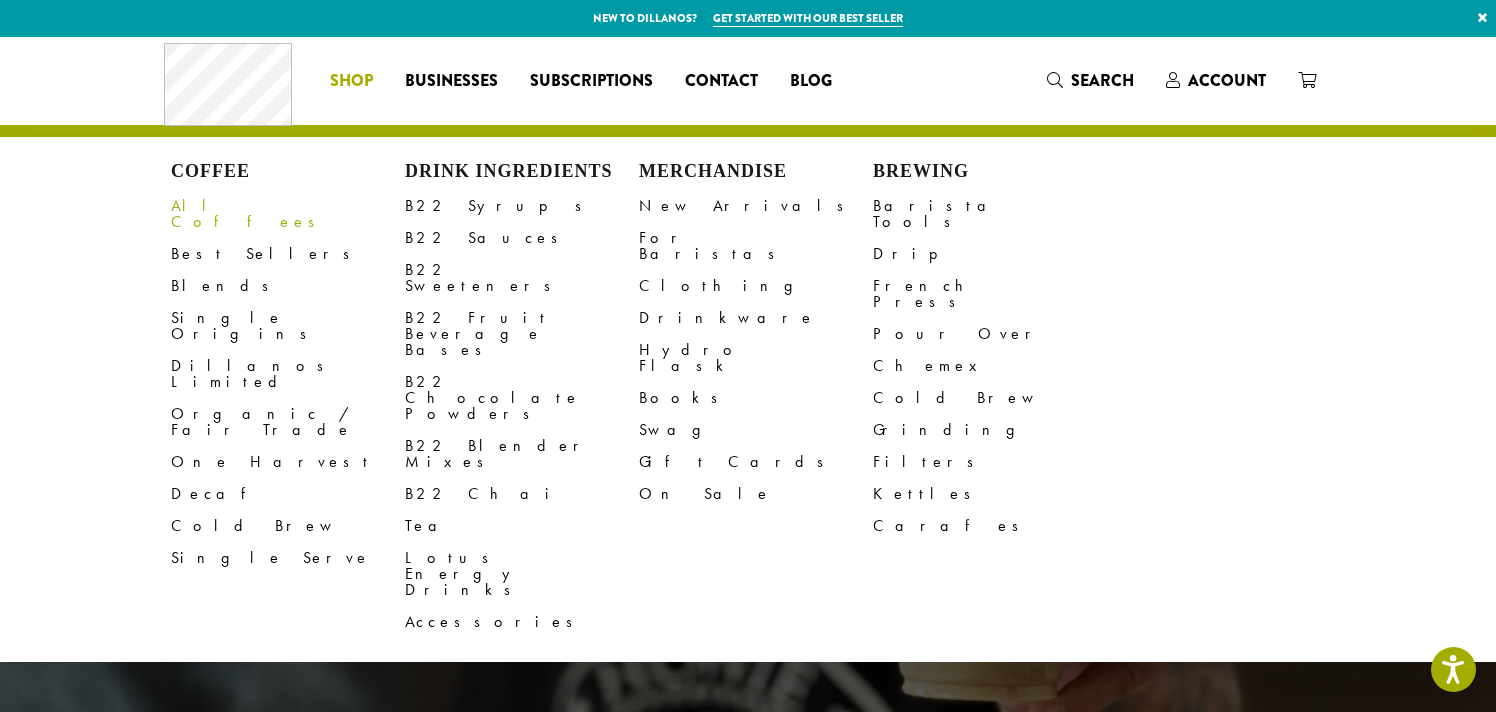 click on "All Coffees" at bounding box center (288, 214) 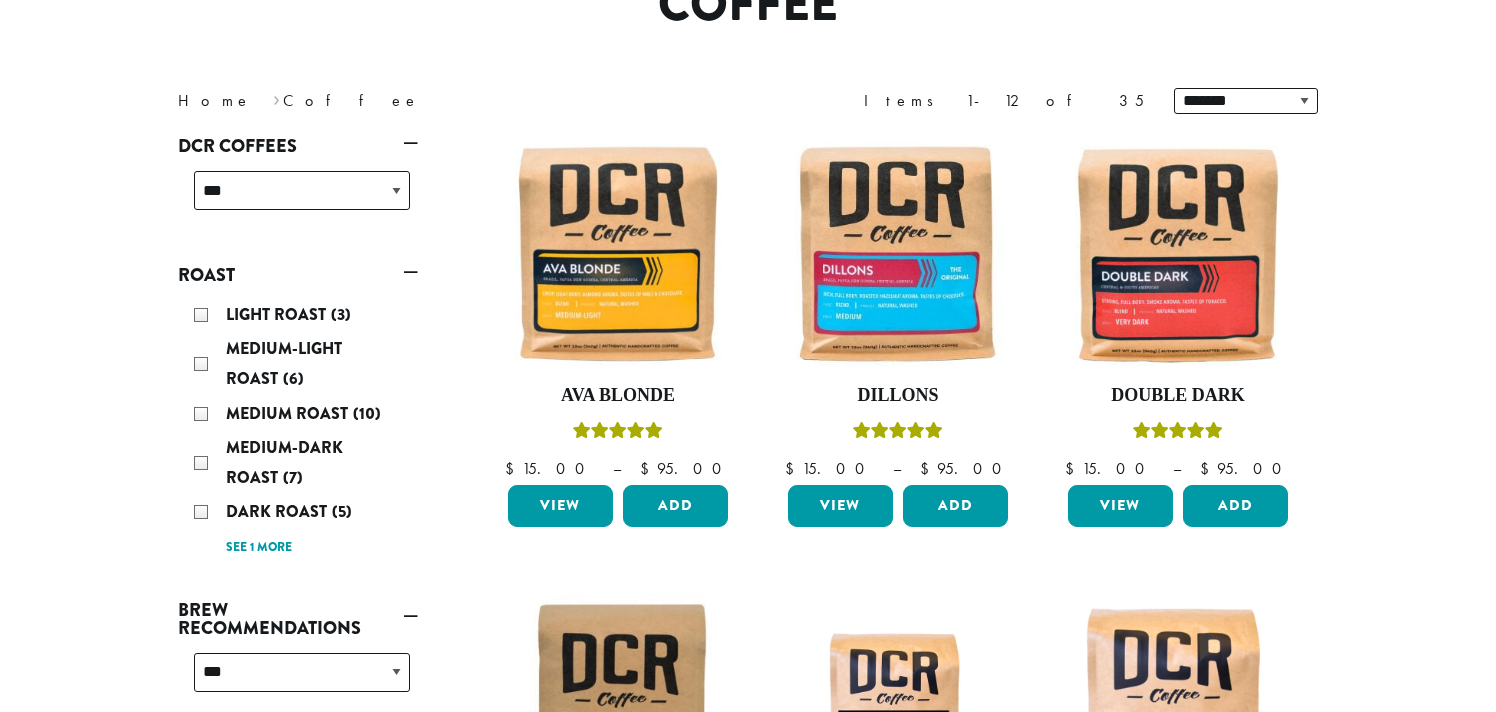 scroll, scrollTop: 221, scrollLeft: 0, axis: vertical 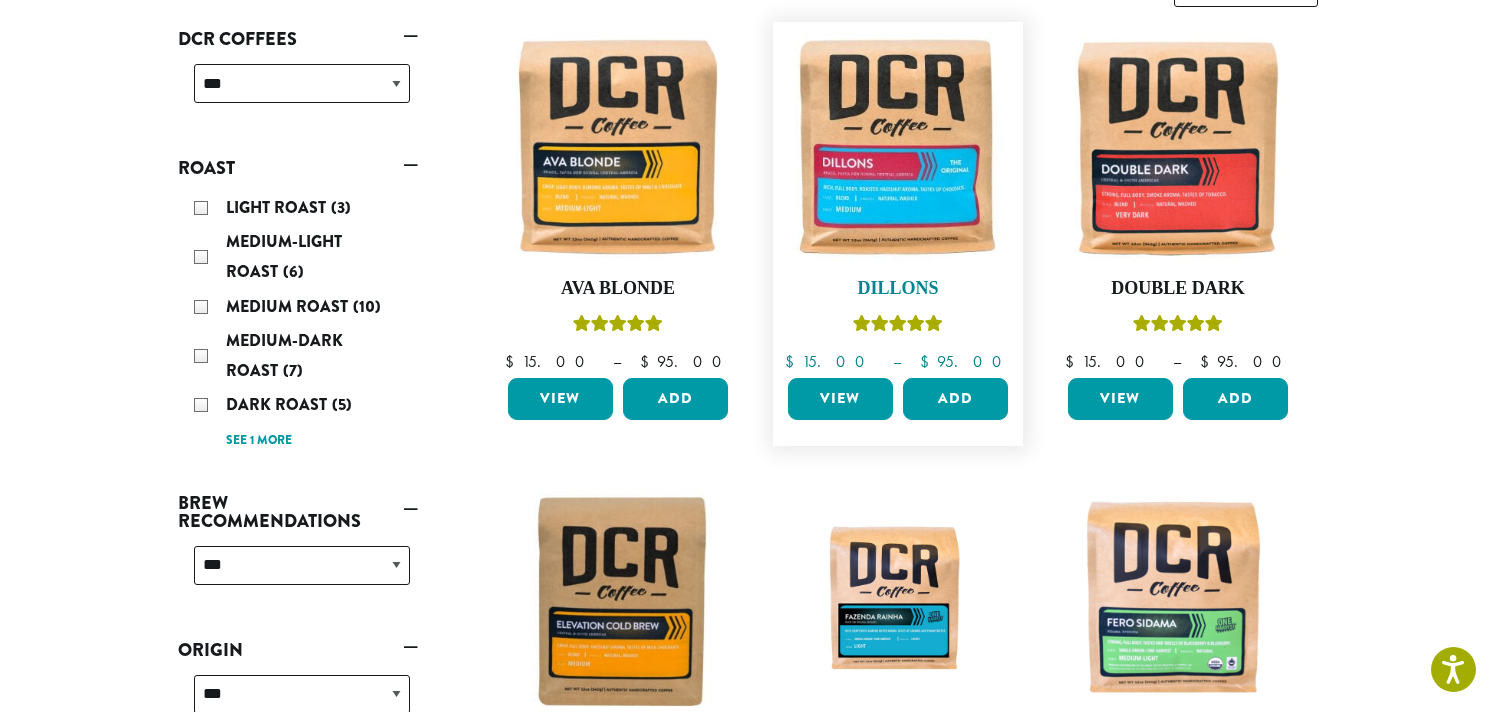 click at bounding box center [898, 147] 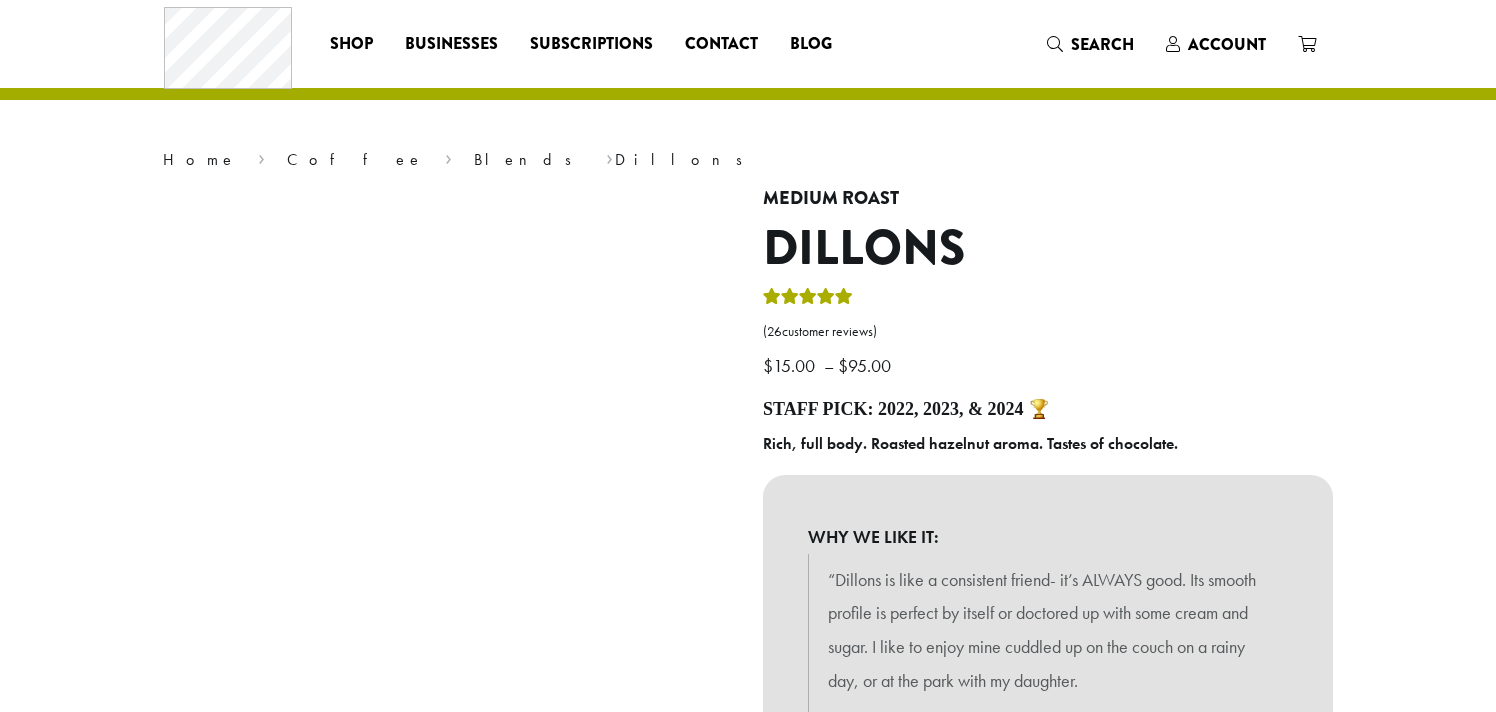 scroll, scrollTop: 0, scrollLeft: 0, axis: both 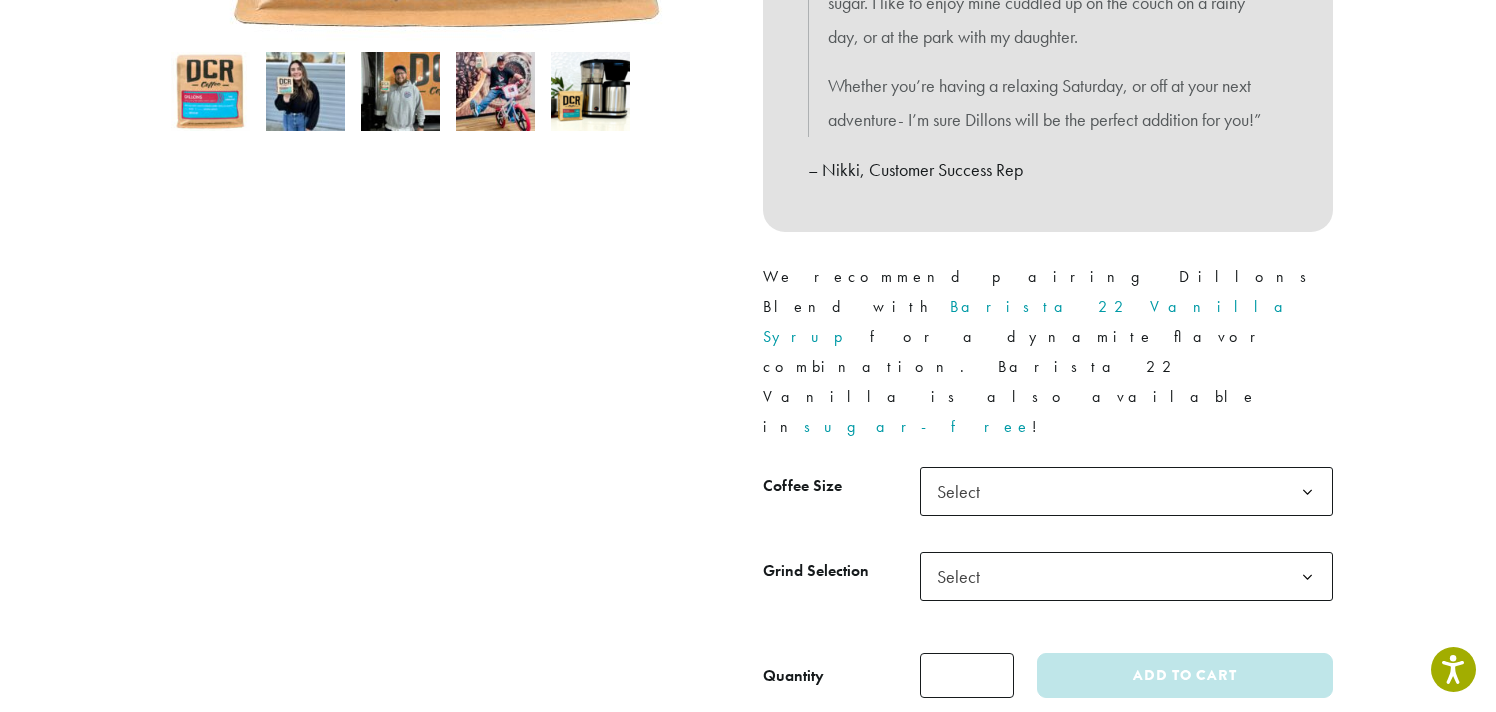 click on "Select" 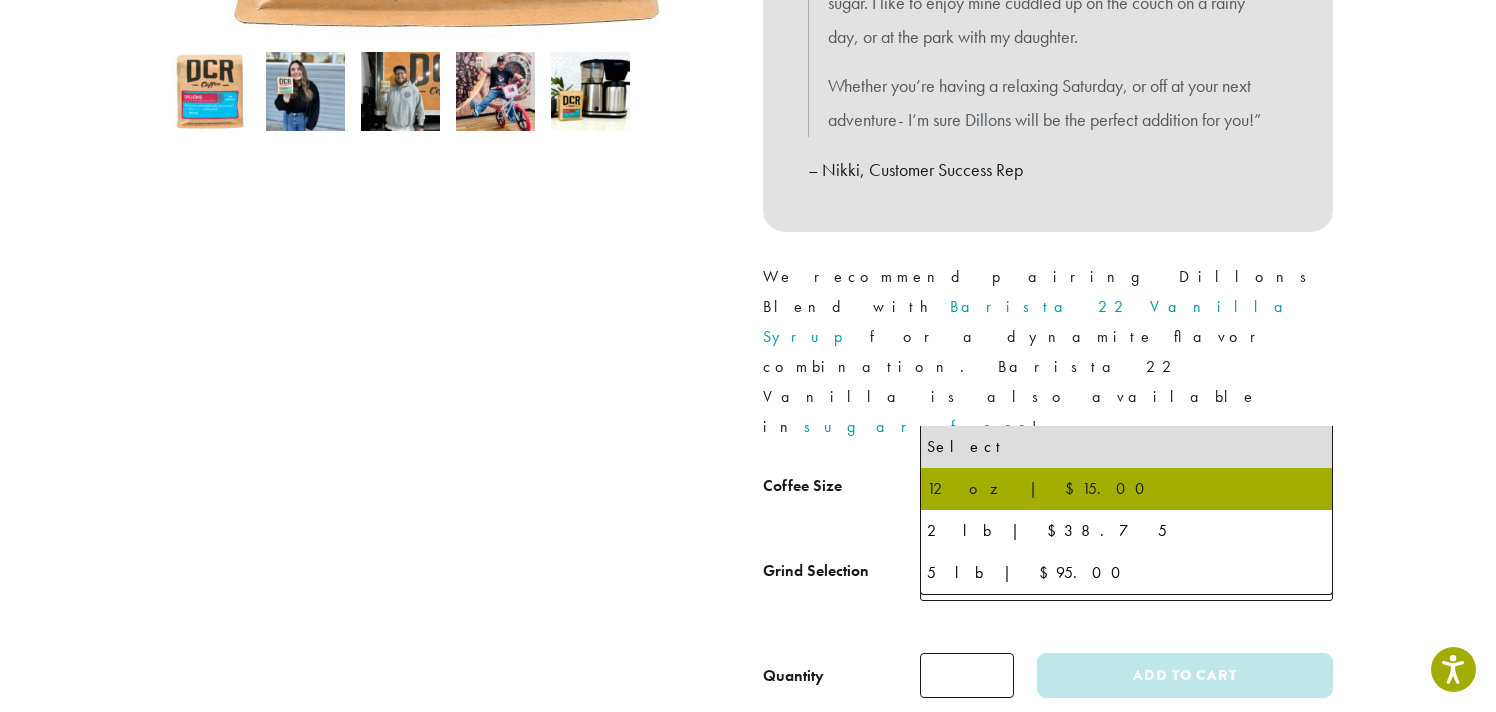 click on "**********" 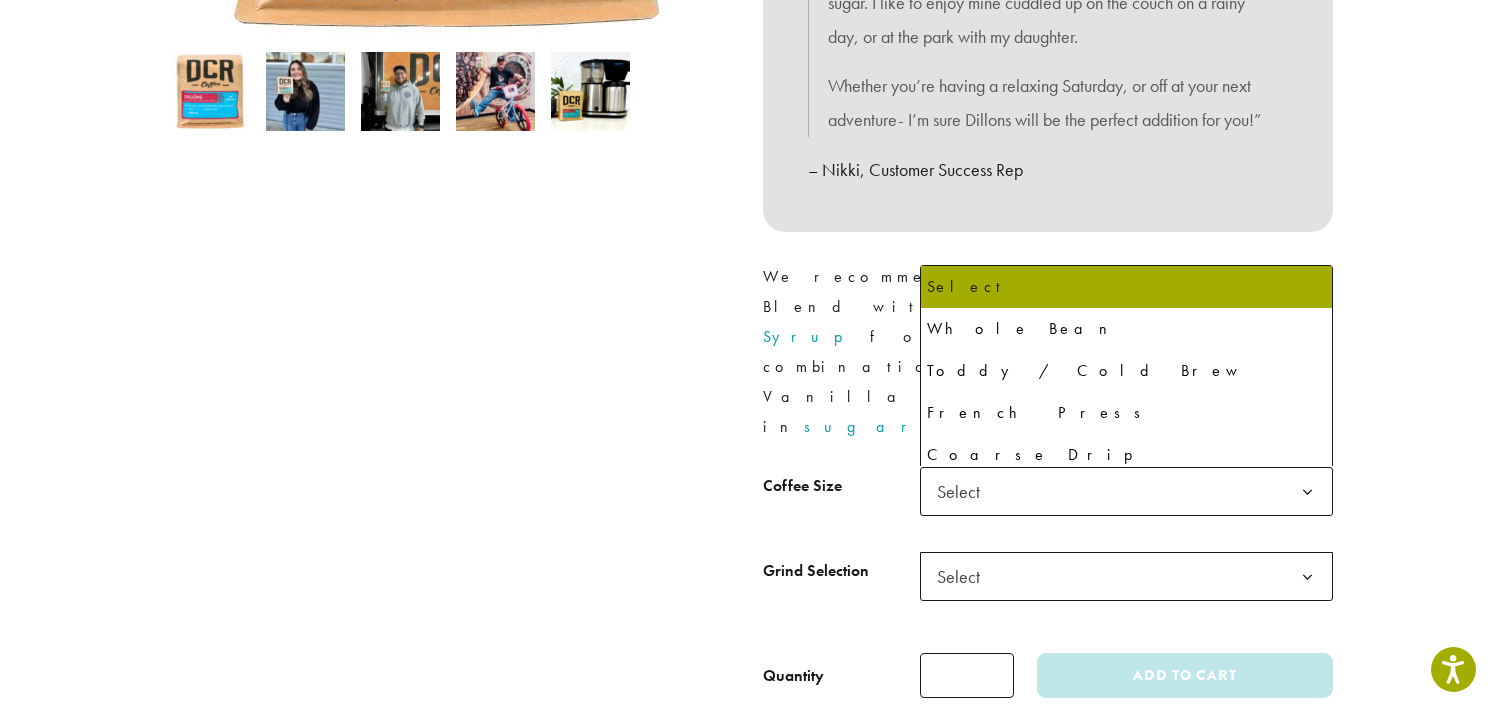 click on "Select" 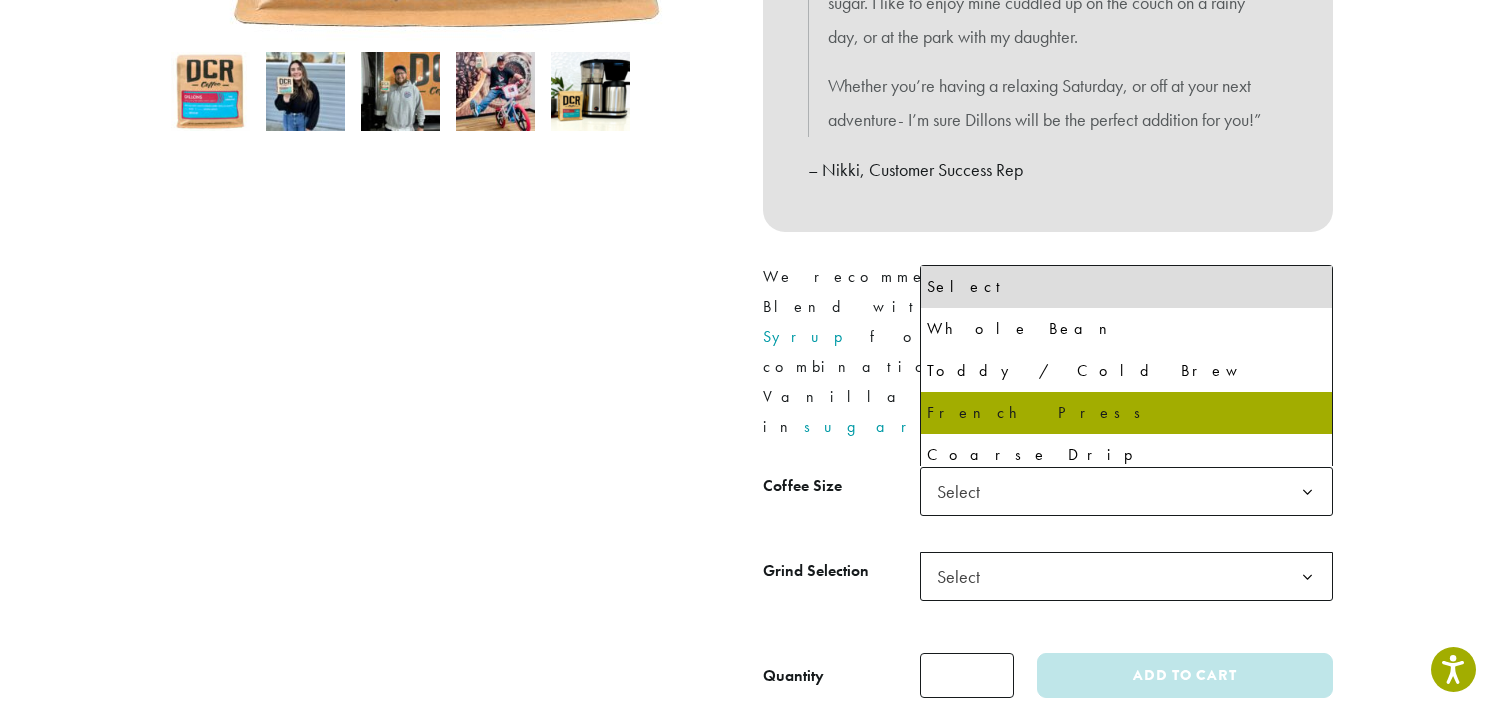 click on "**********" 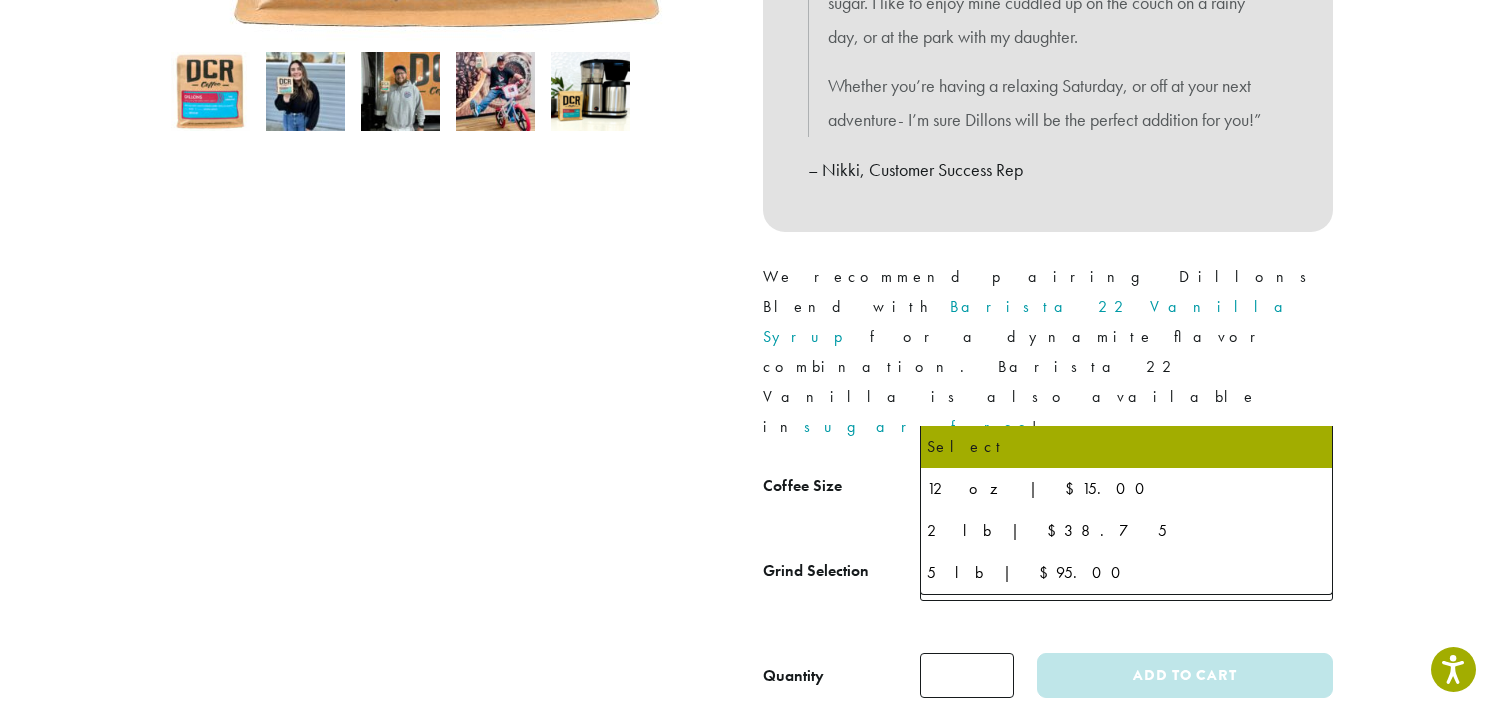 click on "Select" 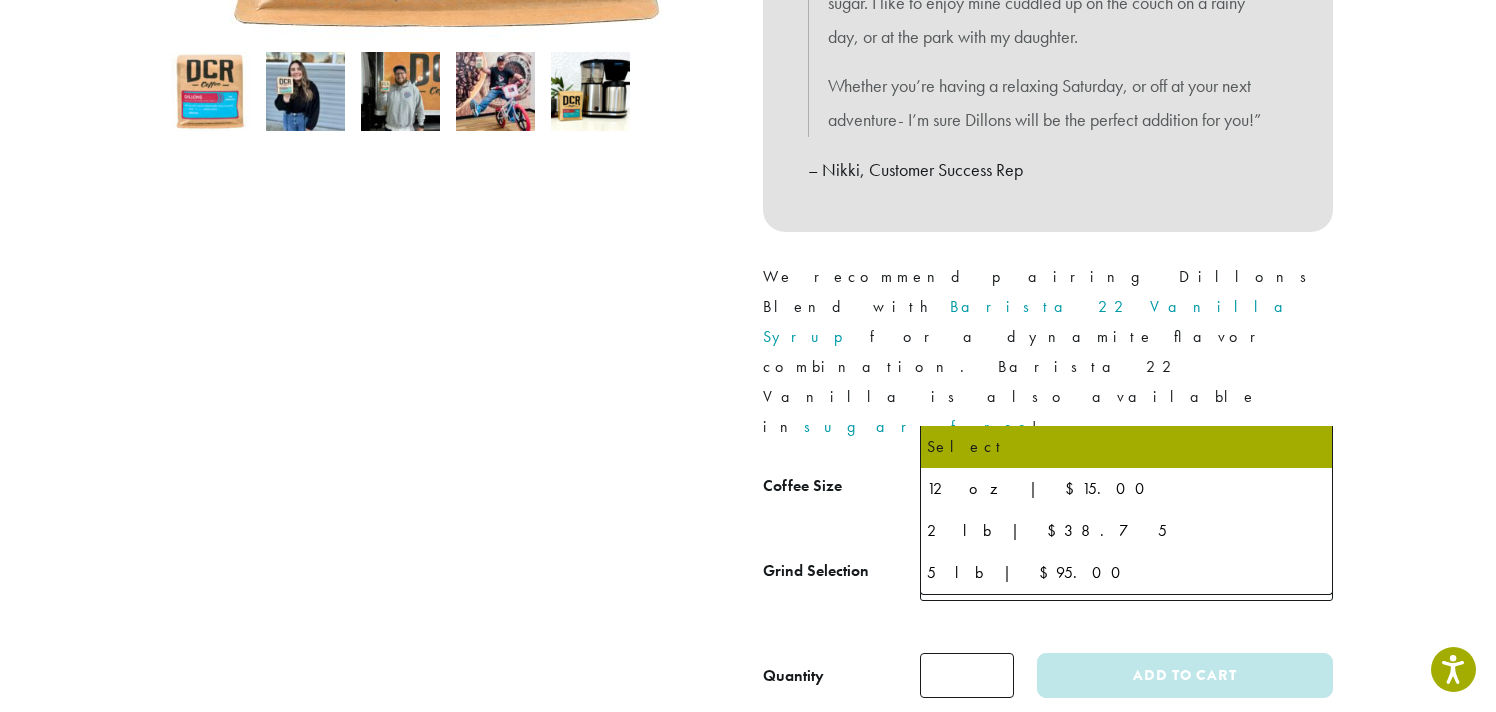 click on "Coffee Size" 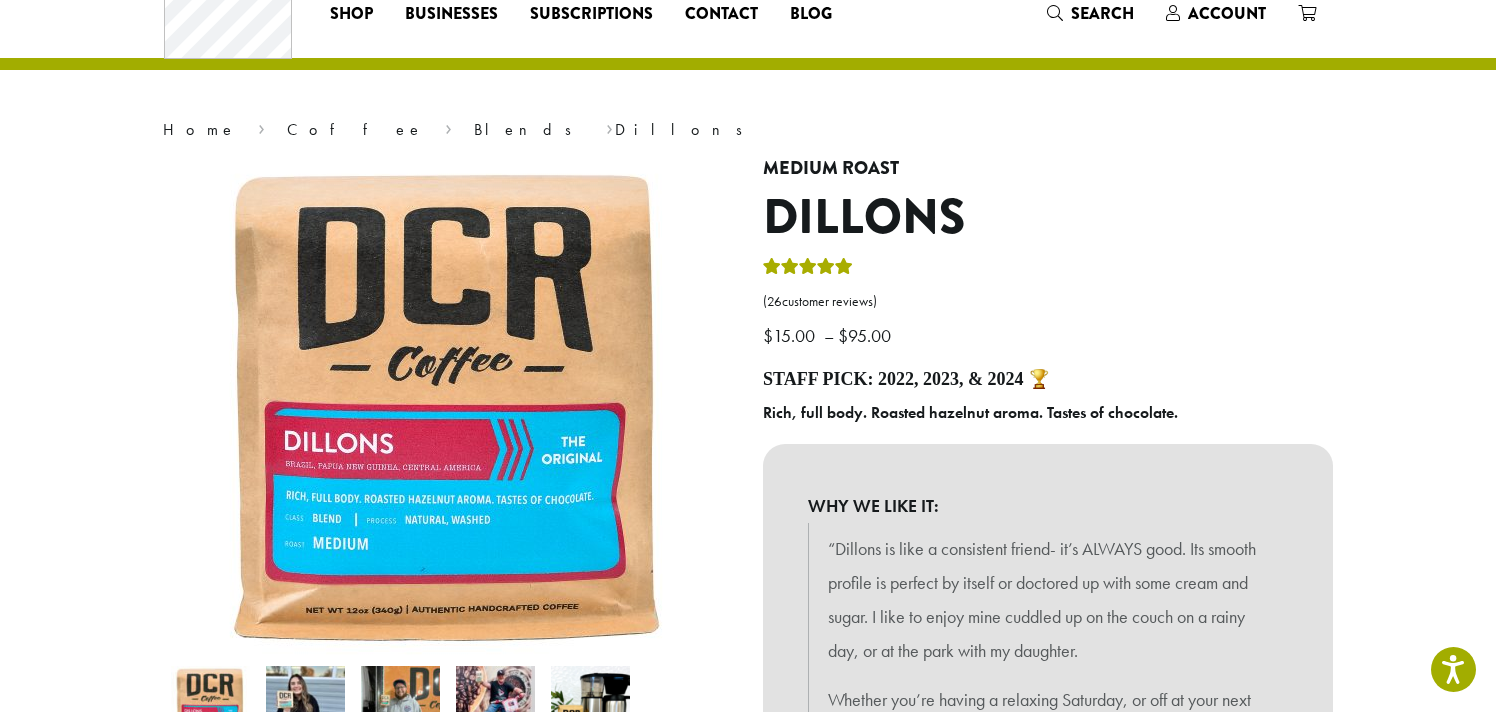 scroll, scrollTop: 61, scrollLeft: 0, axis: vertical 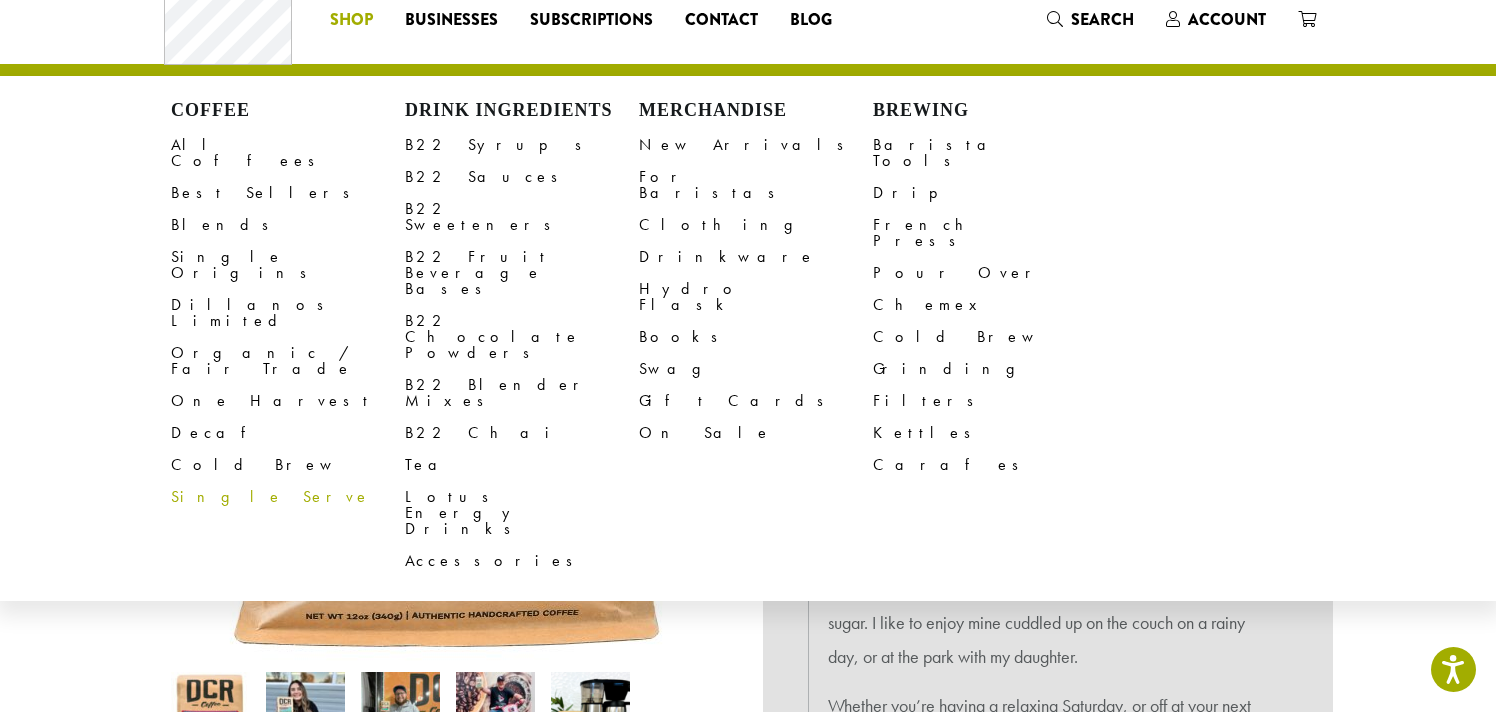 click on "Single Serve" at bounding box center [288, 497] 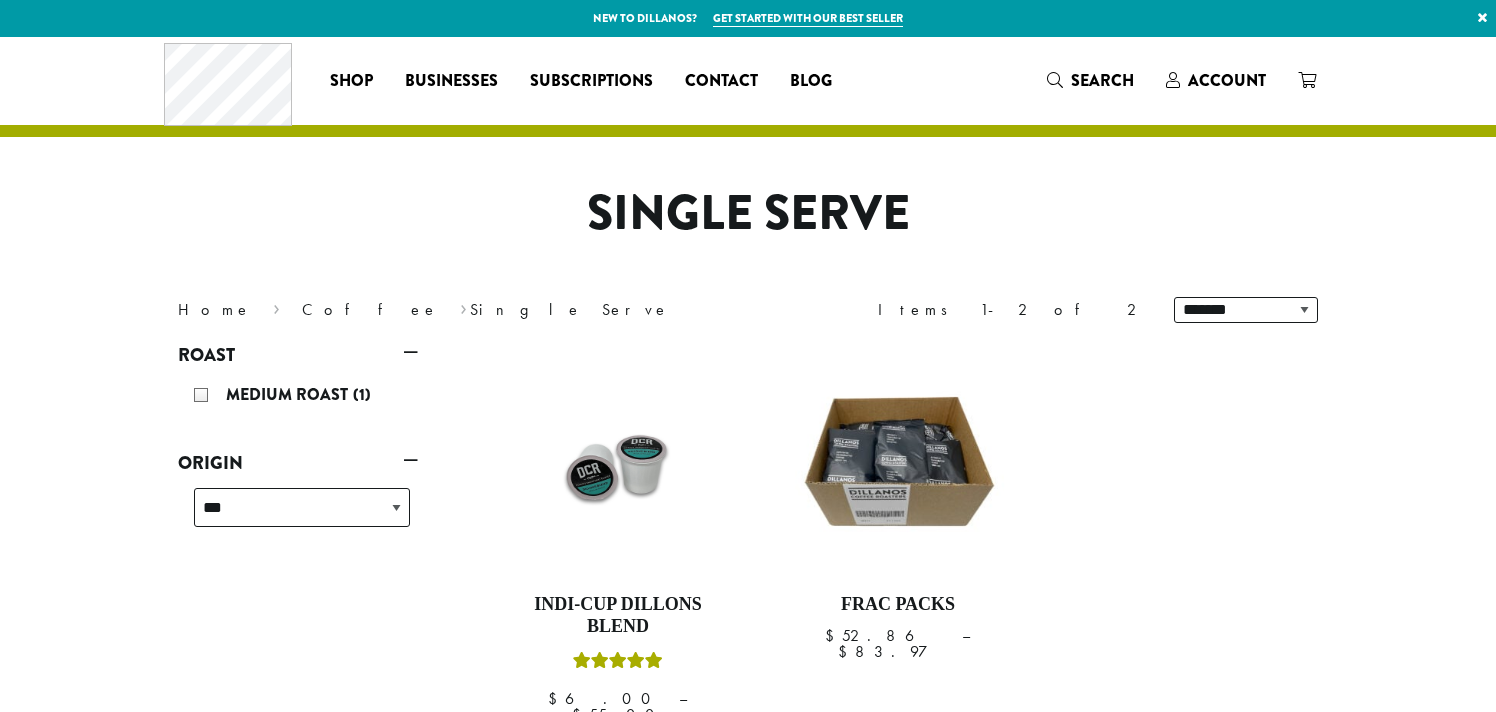 scroll, scrollTop: 0, scrollLeft: 0, axis: both 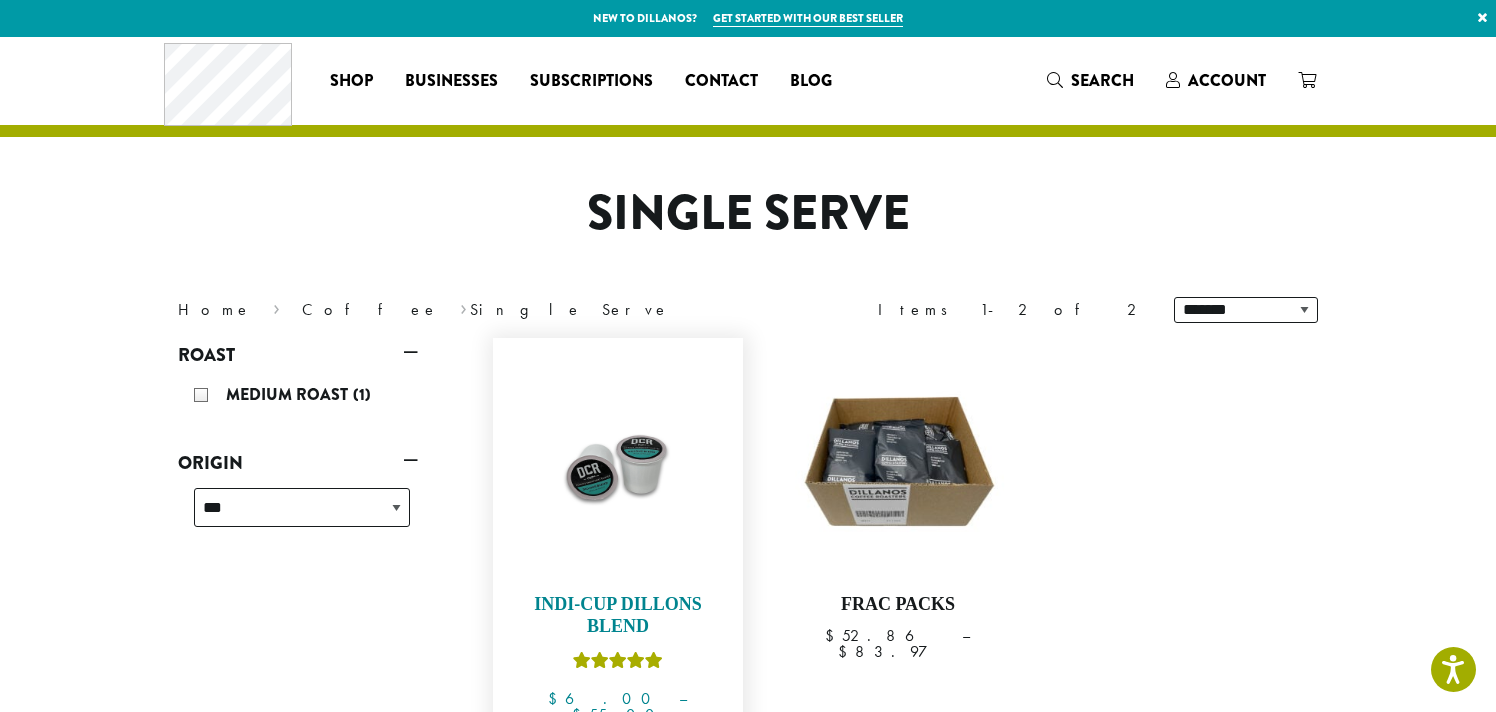 click at bounding box center [618, 463] 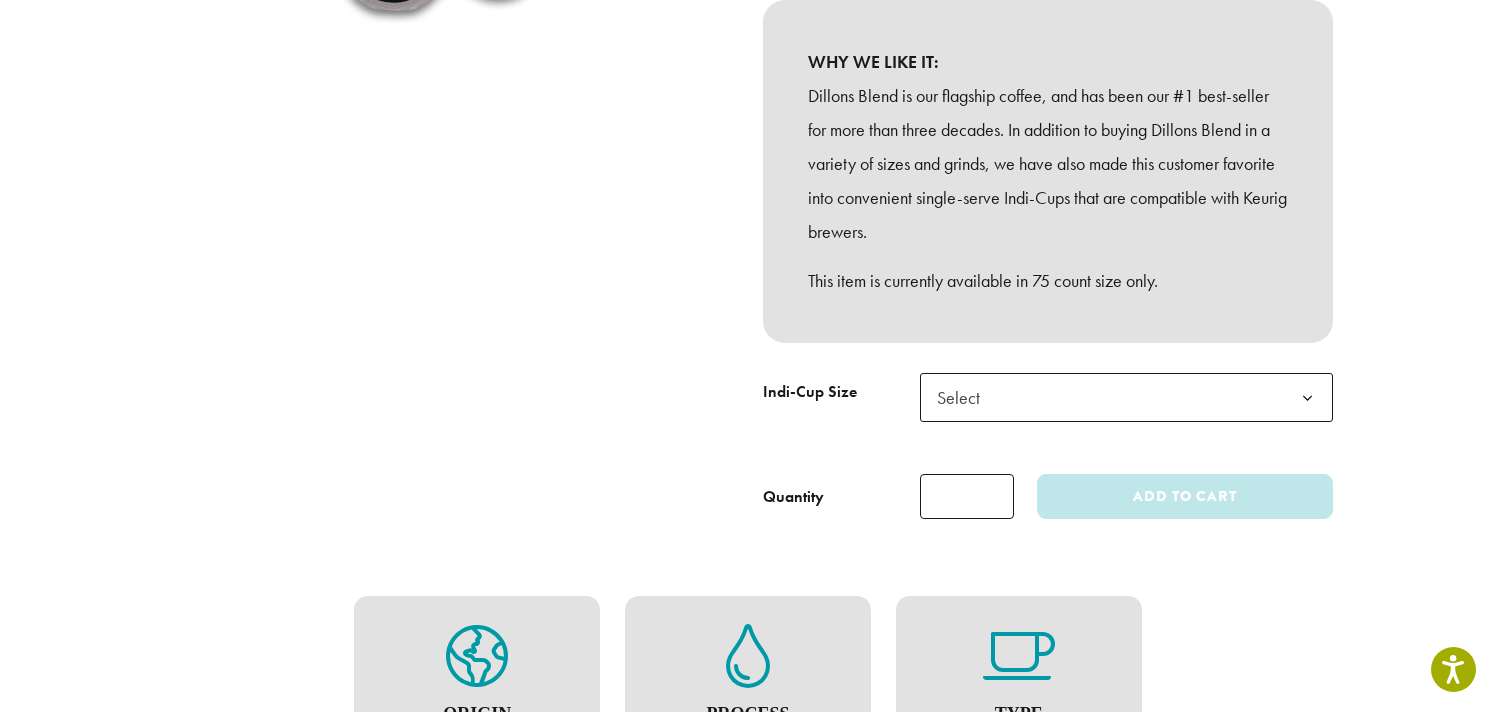 scroll, scrollTop: 583, scrollLeft: 0, axis: vertical 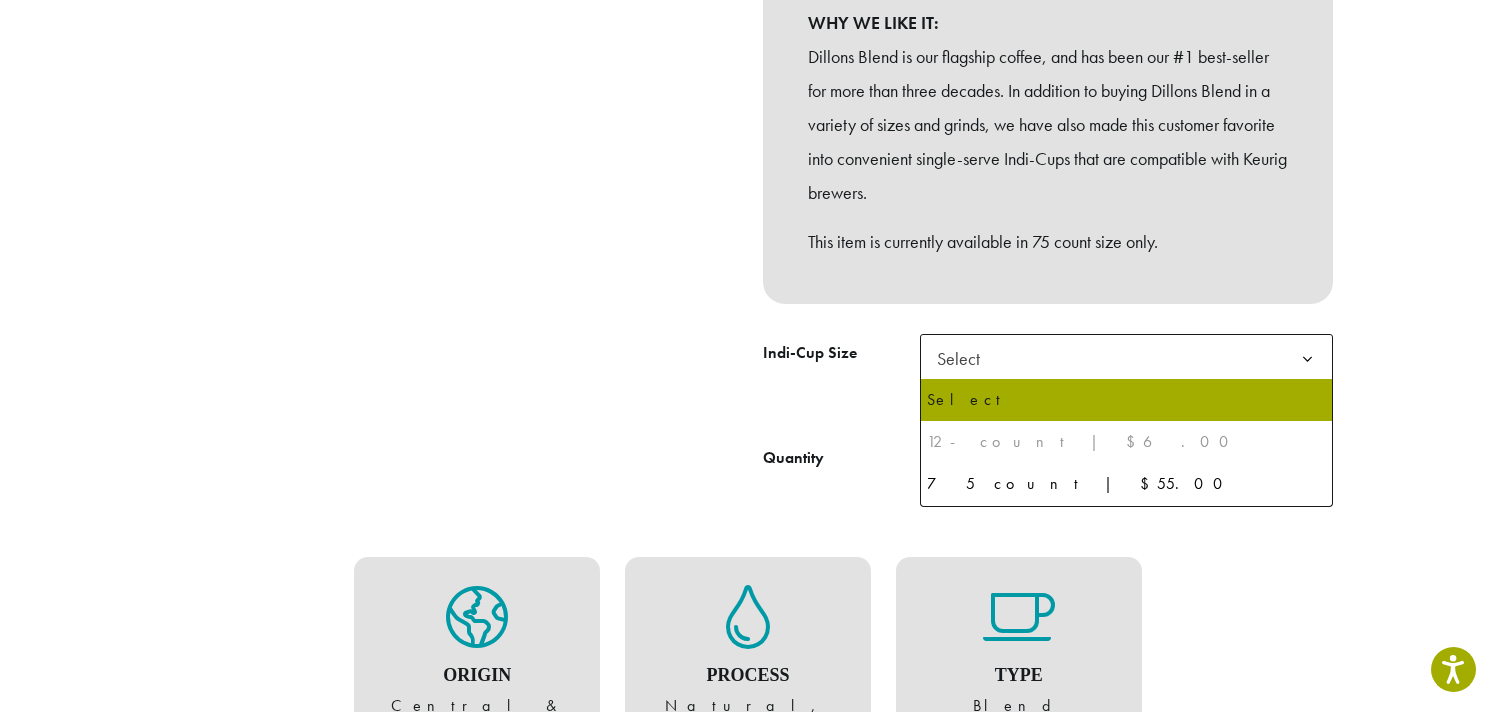 click on "Select" 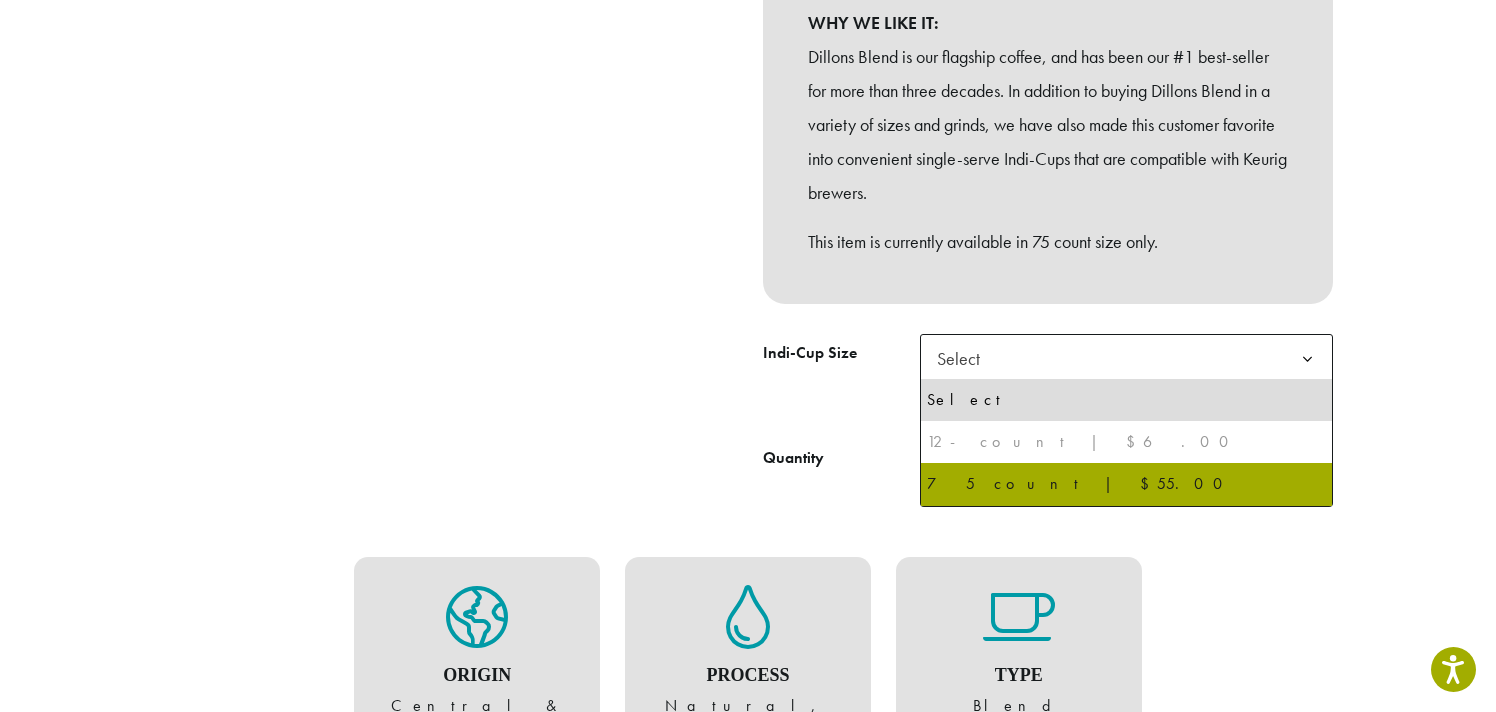 select on "********" 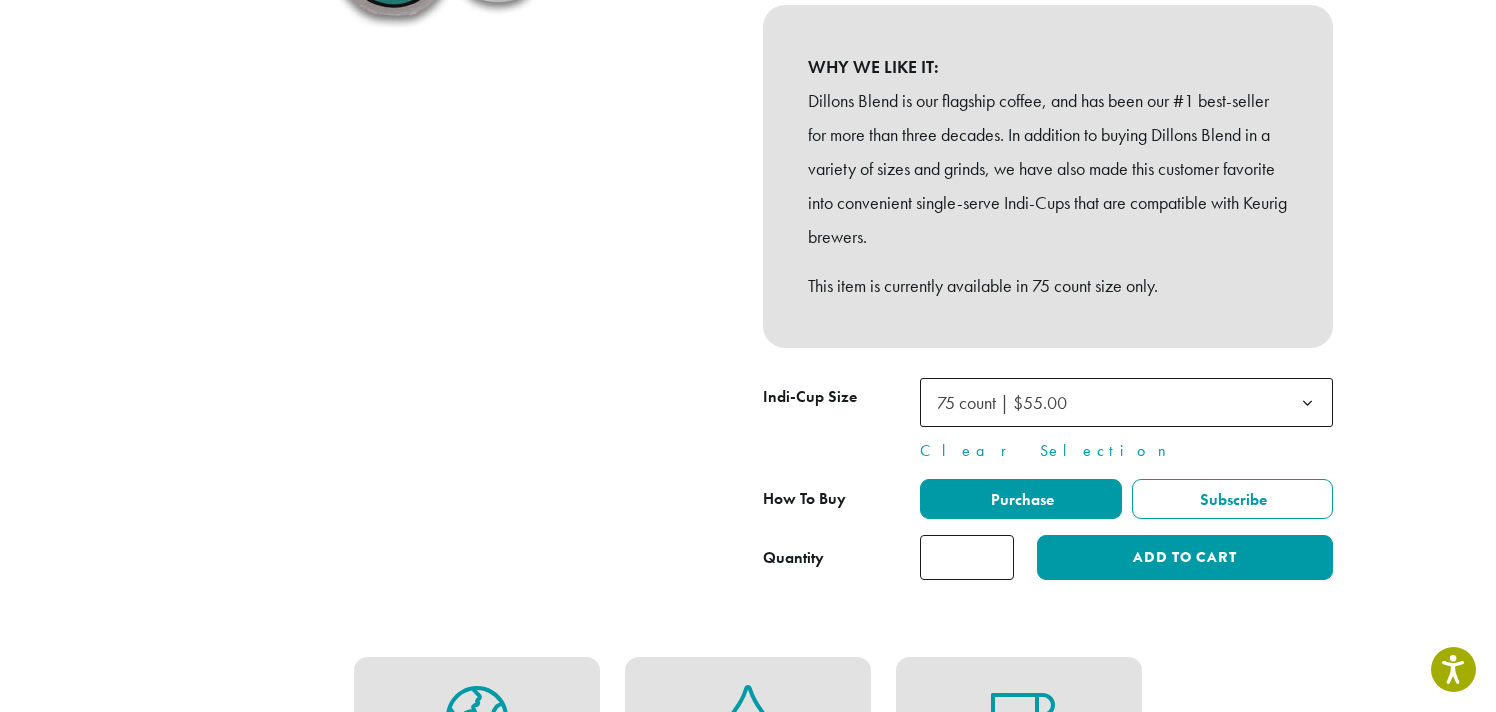 scroll, scrollTop: 0, scrollLeft: 0, axis: both 